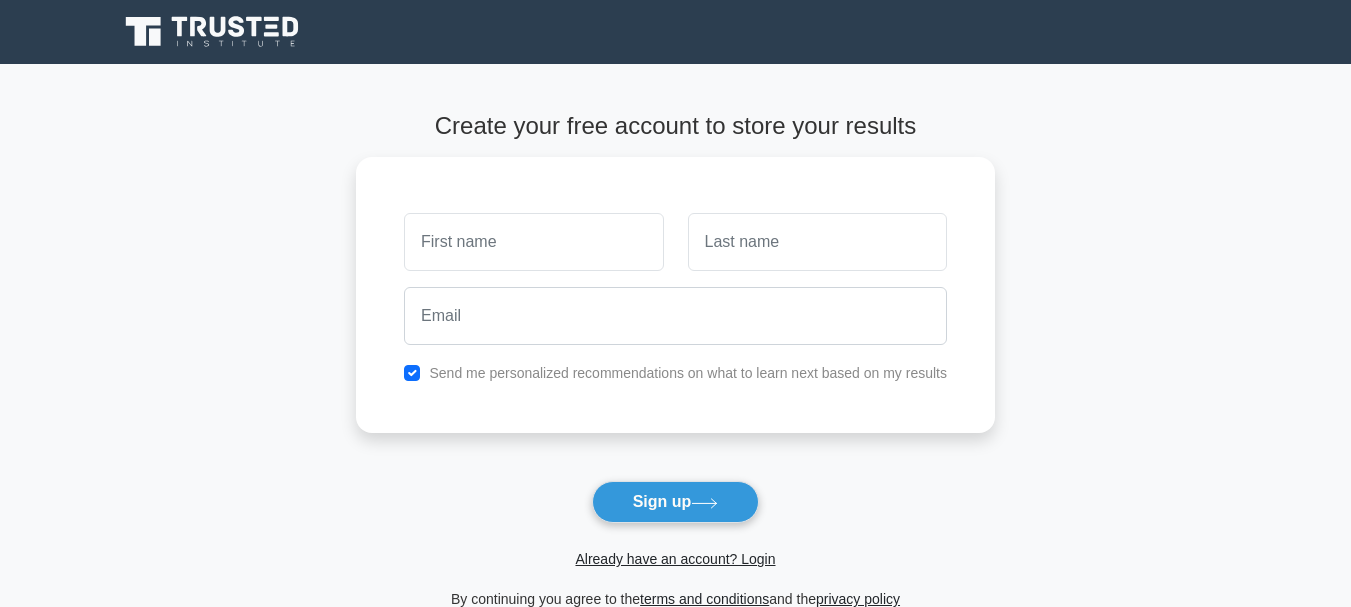 scroll, scrollTop: 0, scrollLeft: 0, axis: both 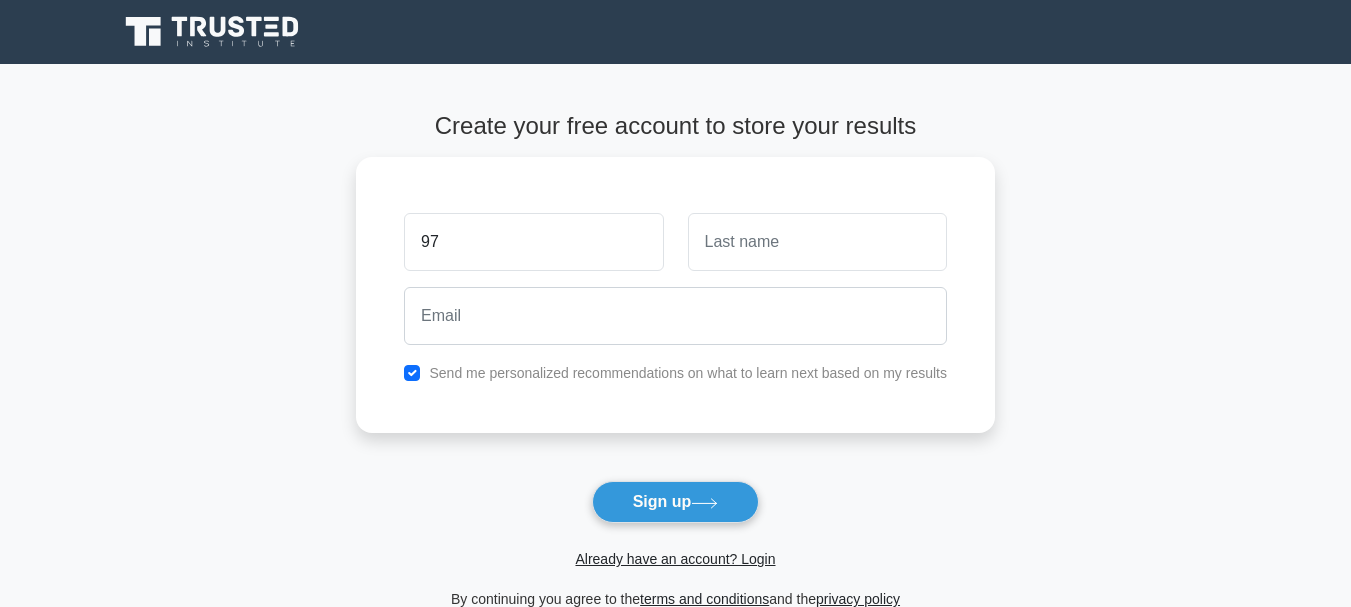 type on "97" 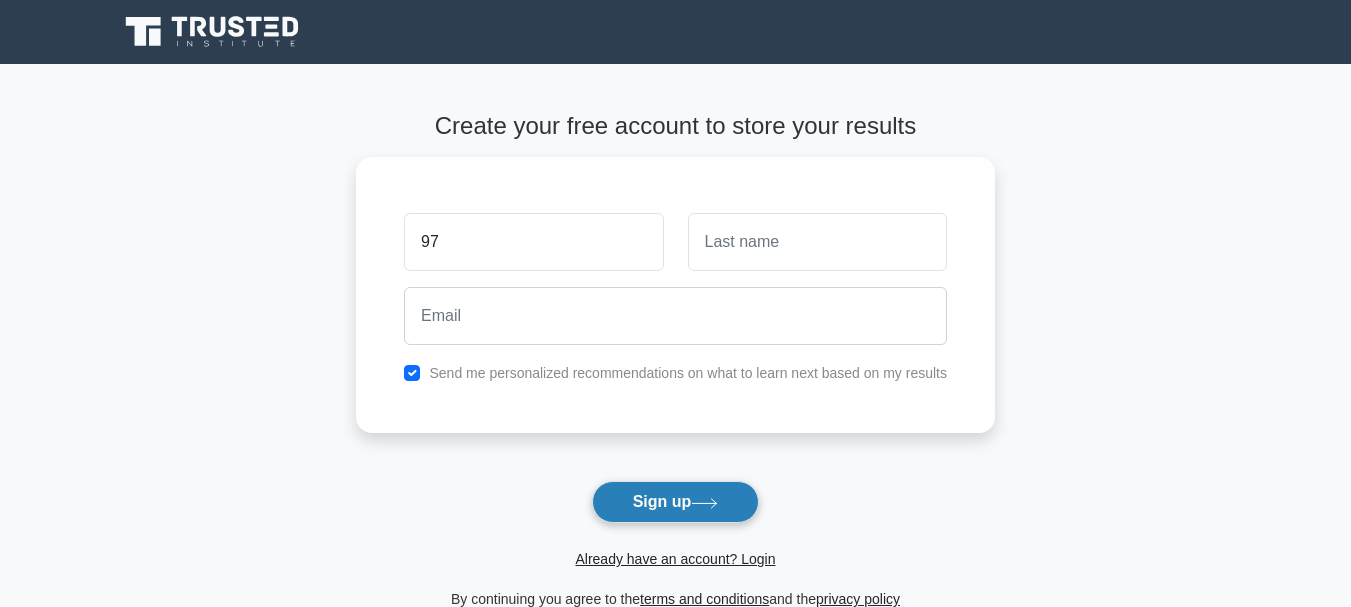 click on "Sign up" at bounding box center (676, 502) 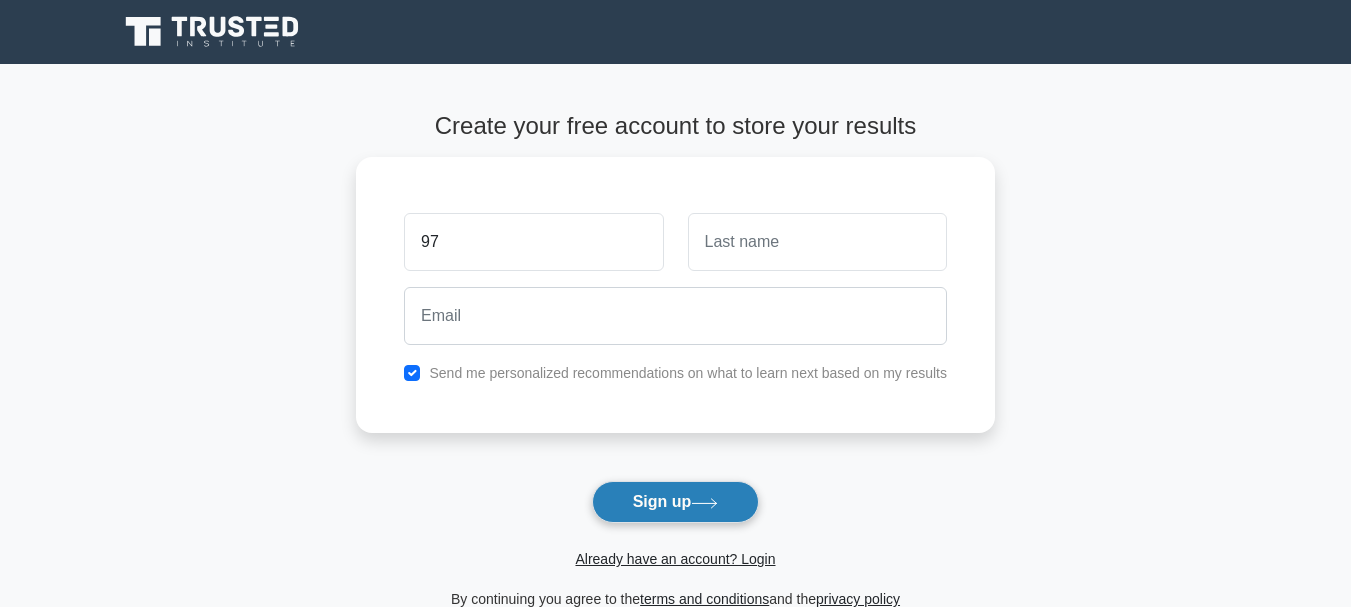 click on "Sign up" at bounding box center (676, 502) 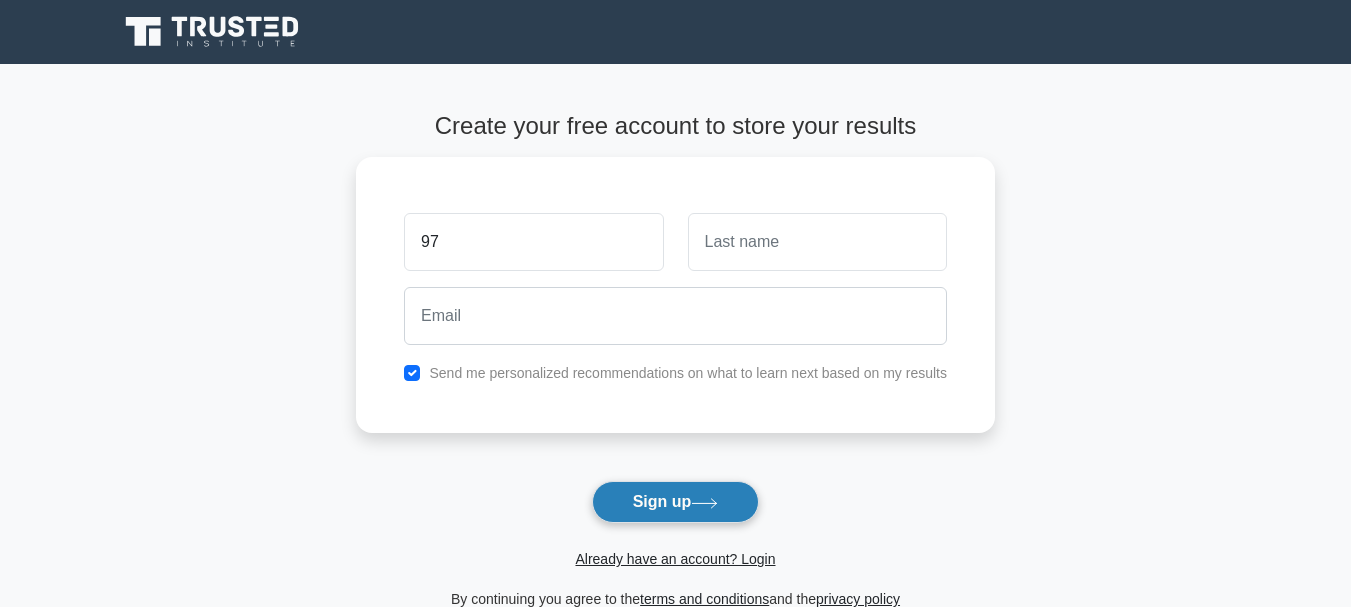 click on "Sign up" at bounding box center (676, 502) 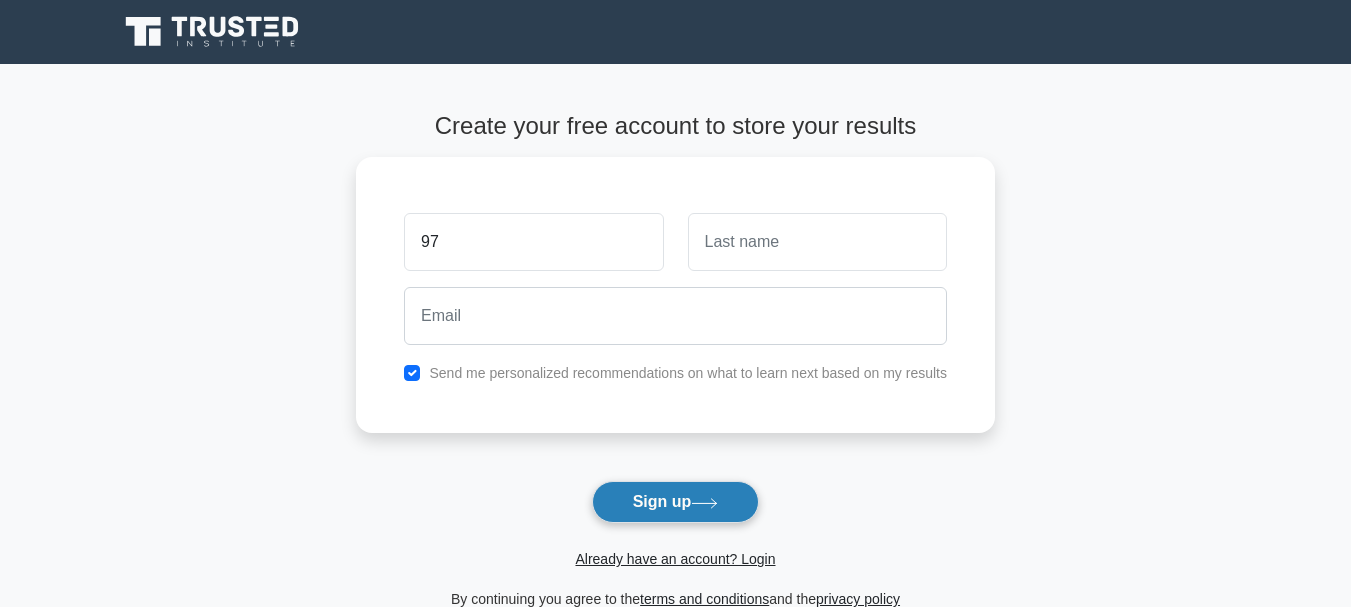 click on "Sign up" at bounding box center (676, 502) 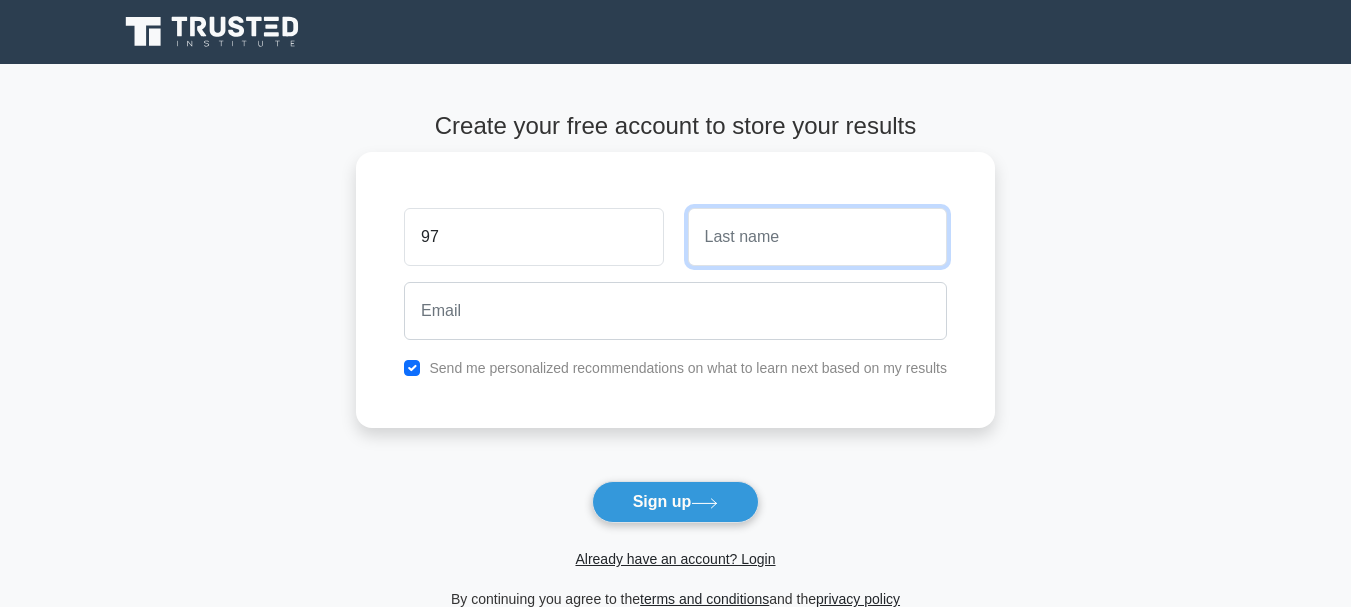 click at bounding box center [817, 237] 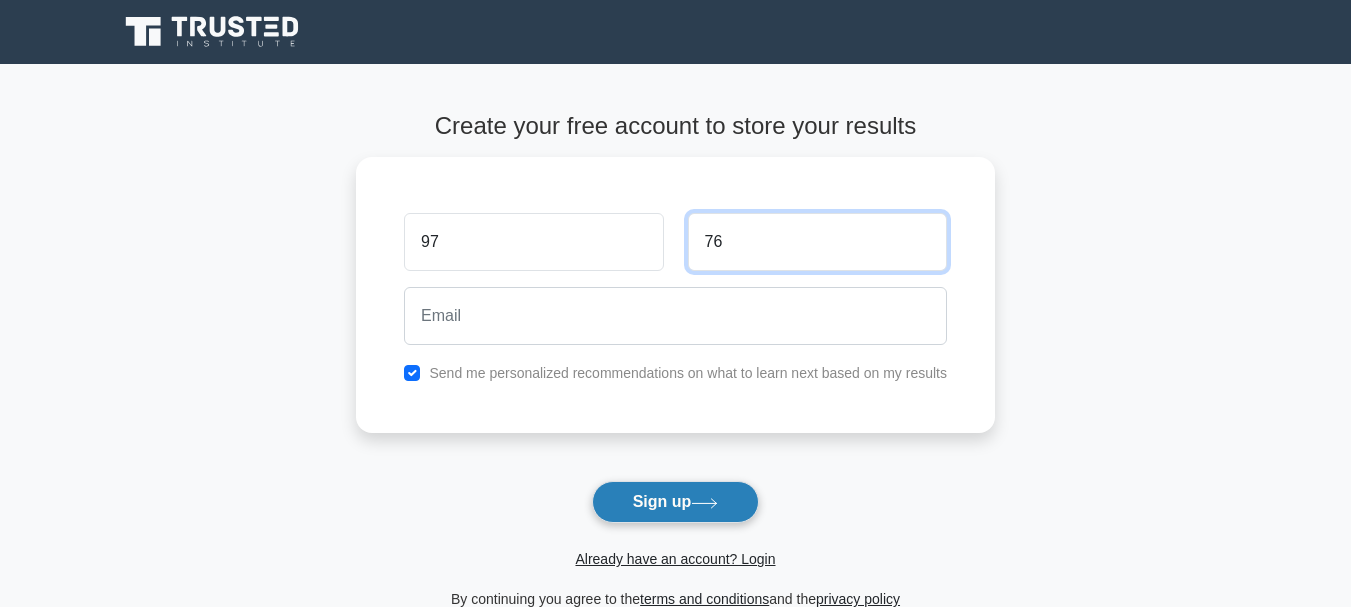 type on "76" 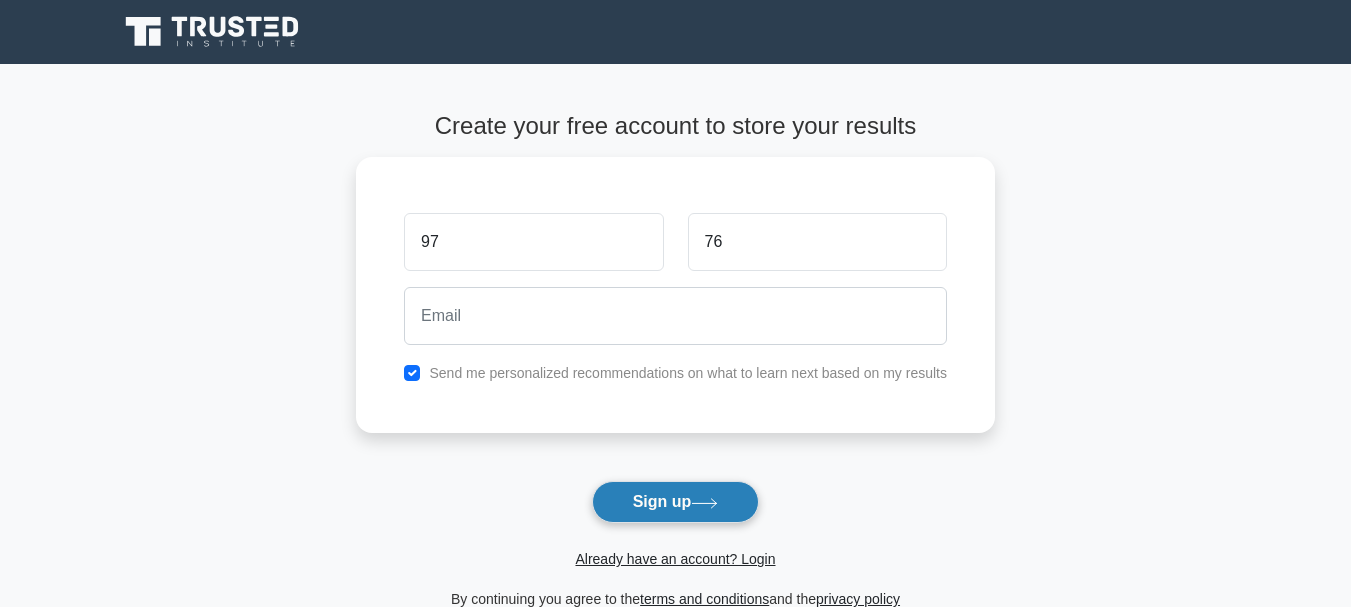 click on "Sign up" at bounding box center [676, 502] 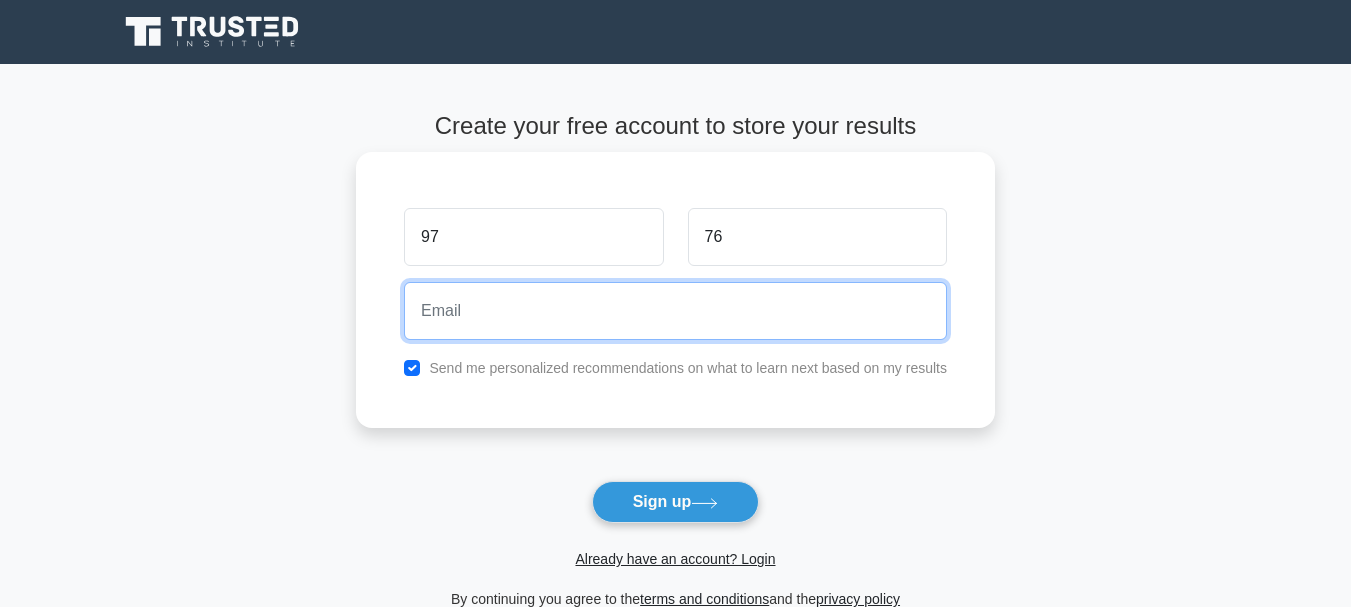 click at bounding box center [675, 311] 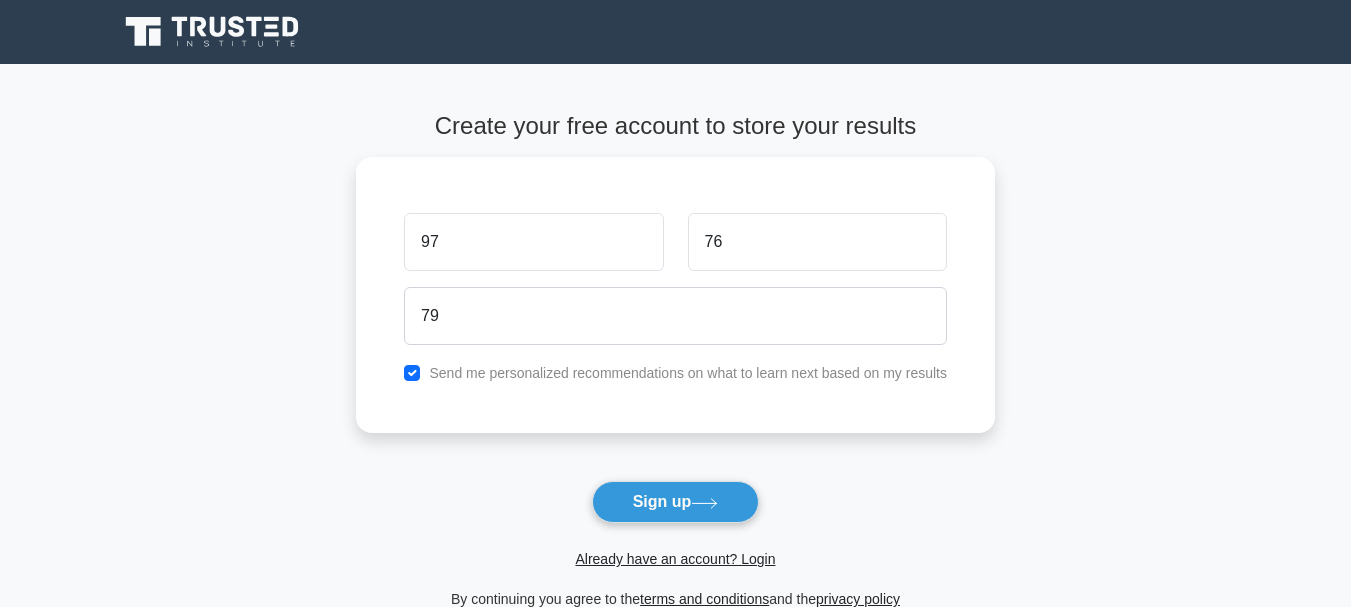 click on "[TEXT]
[NUMBER]
[NUMBER]
[NUMBER]
Send me personalized recommendations on what to learn next based on my results
Sign up
and the" at bounding box center (675, 361) 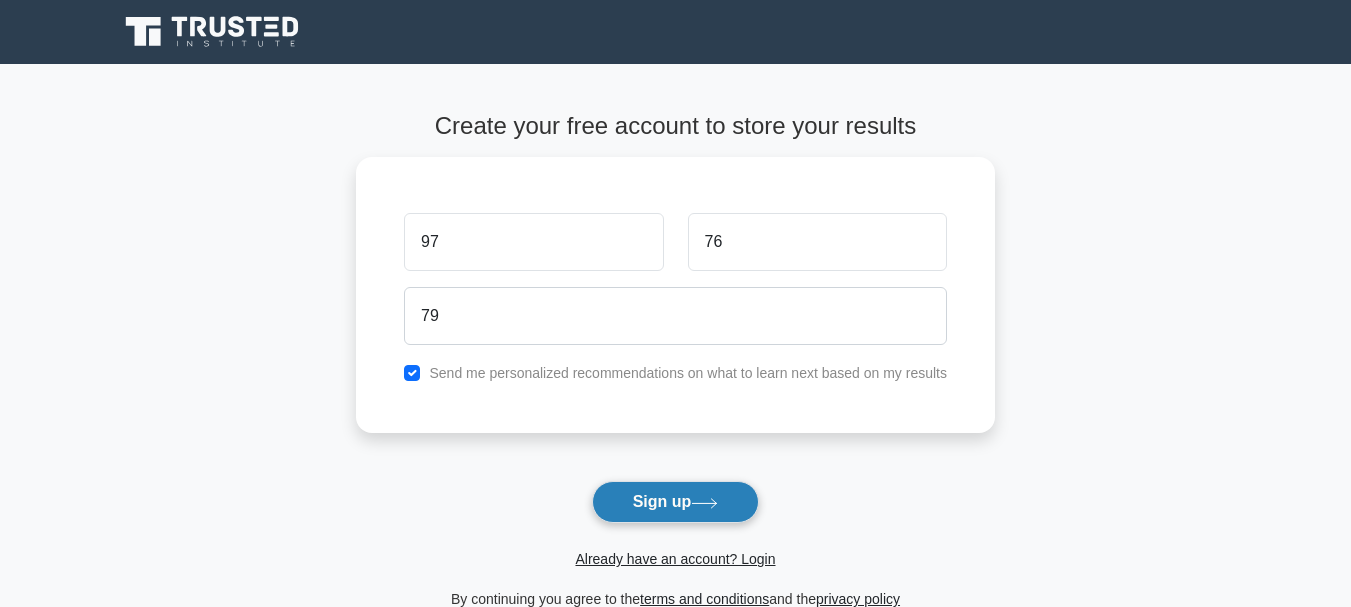 click on "Sign up" at bounding box center (676, 502) 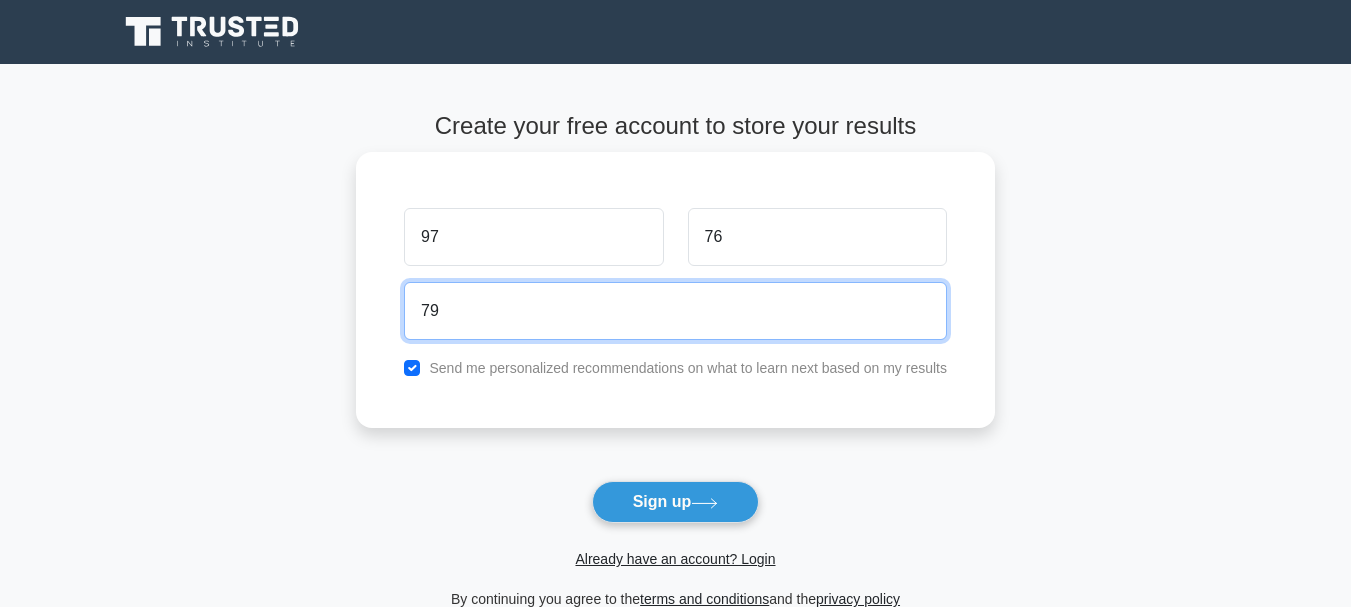 click on "79" at bounding box center [675, 311] 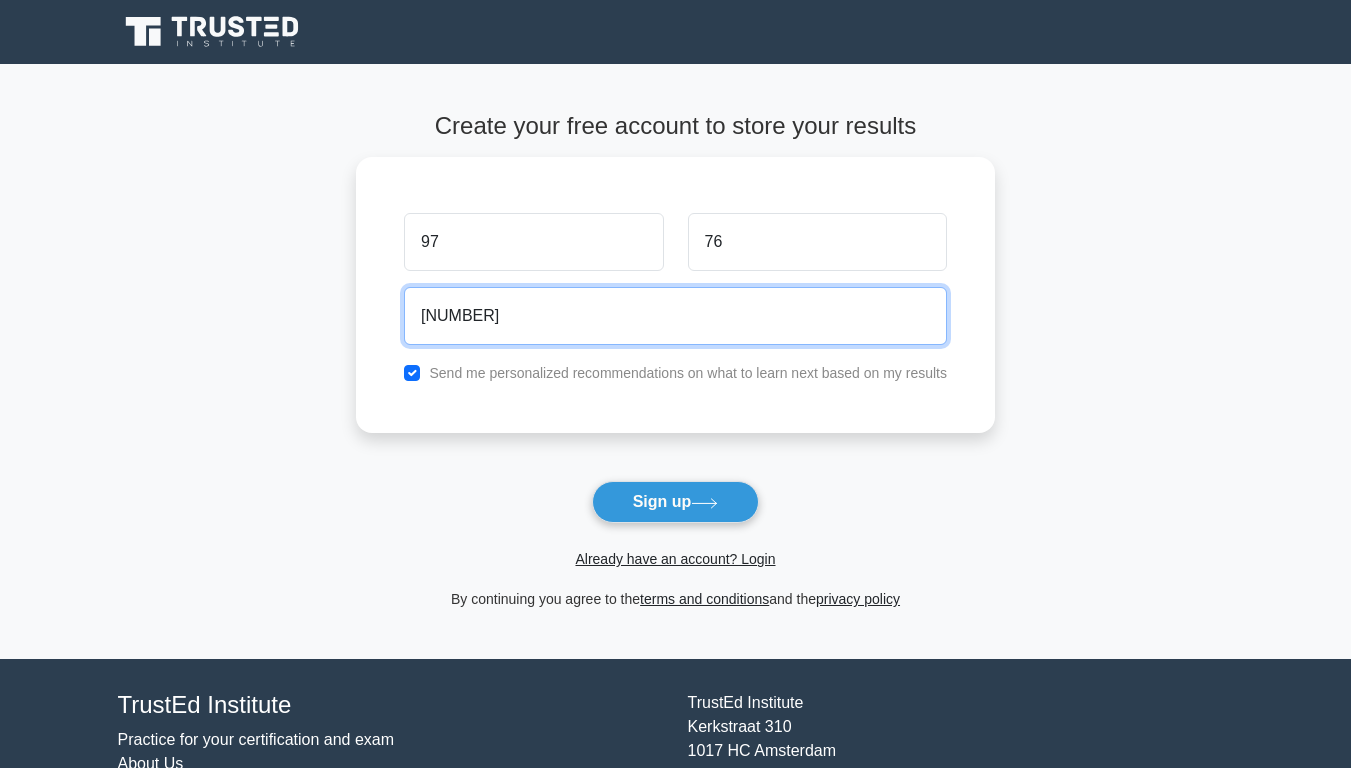 type on "[NUMBER]" 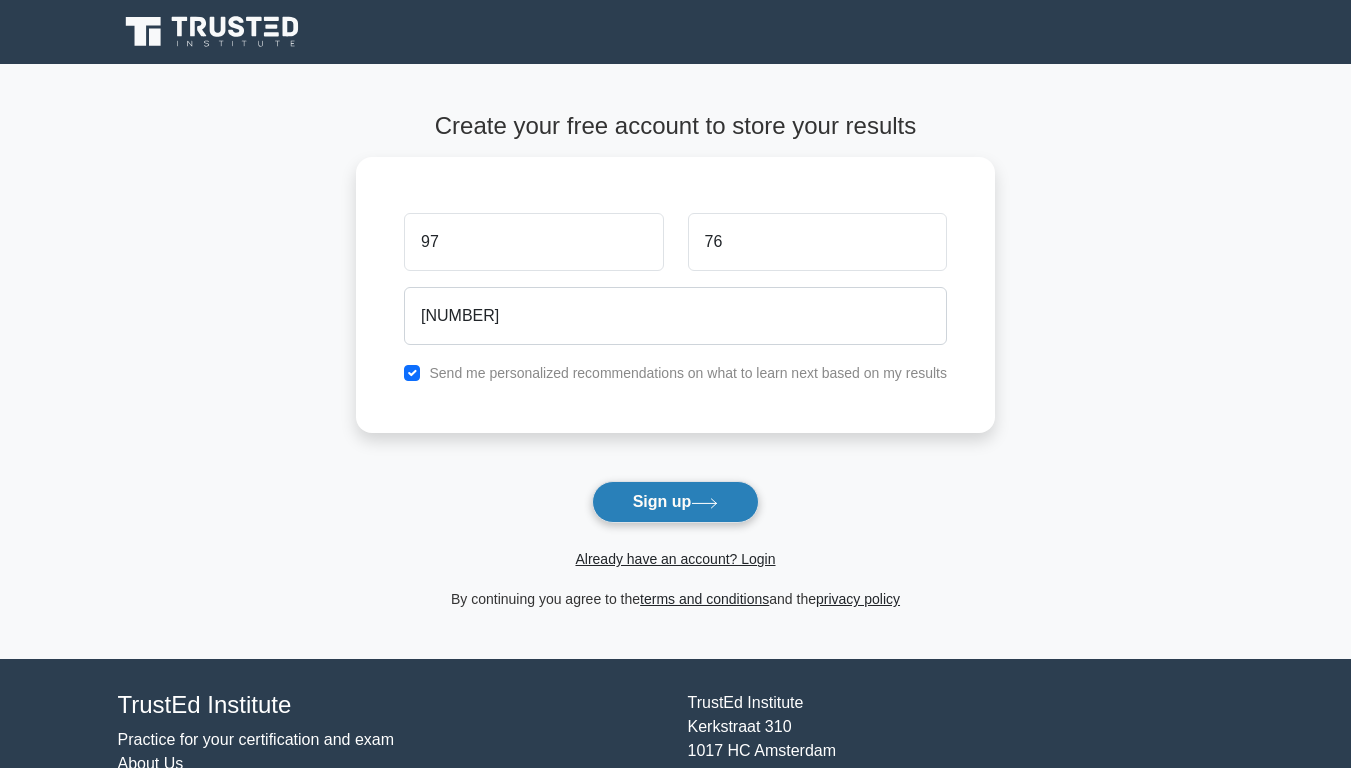 click on "Sign up" at bounding box center (676, 502) 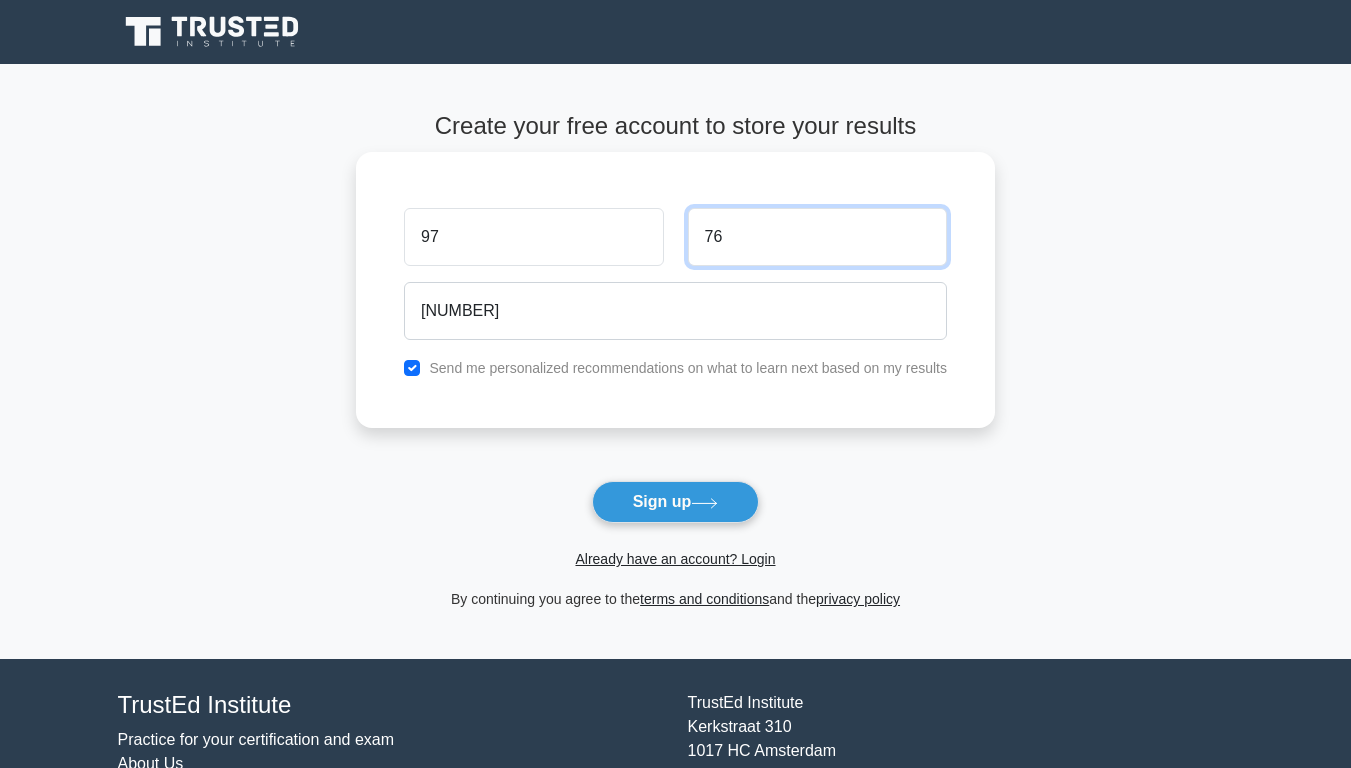 click on "76" at bounding box center (817, 237) 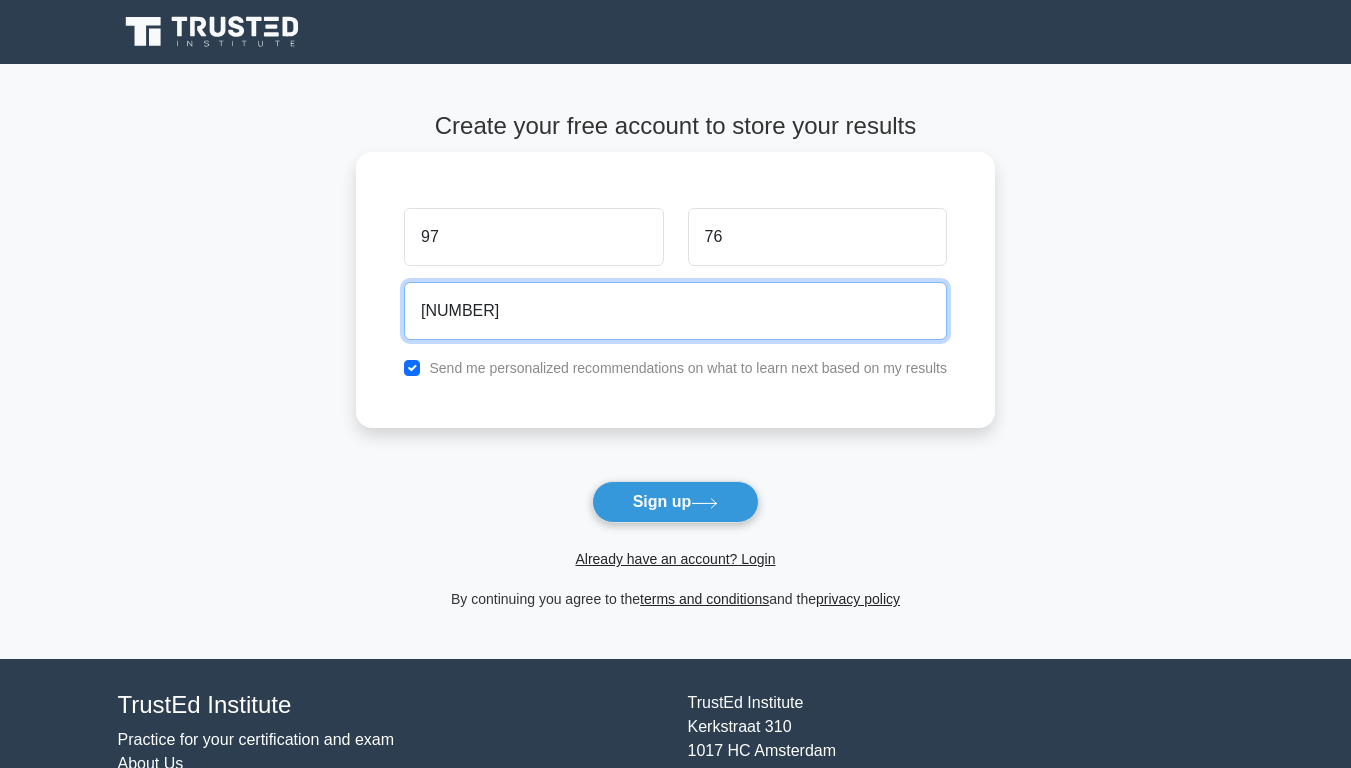 click on "[NUMBER]" at bounding box center (675, 311) 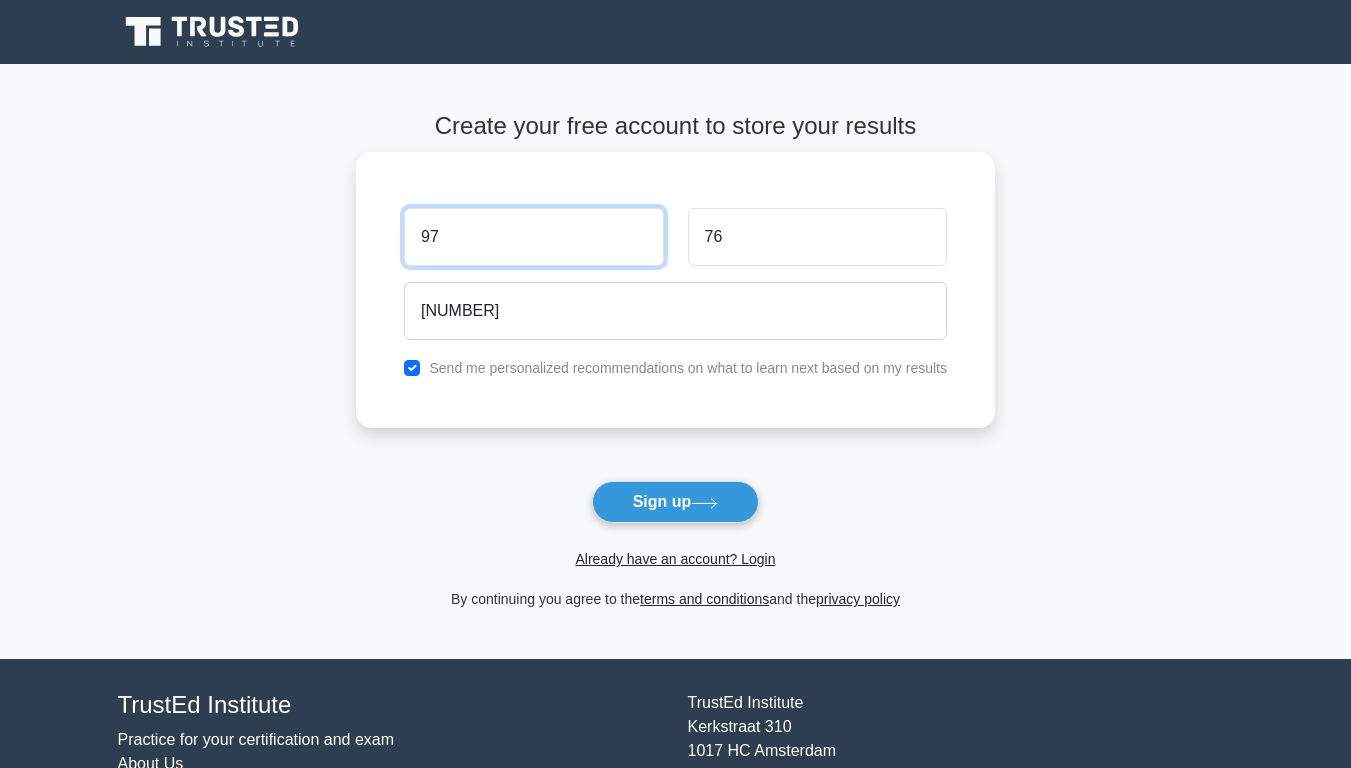 click on "97" at bounding box center (533, 237) 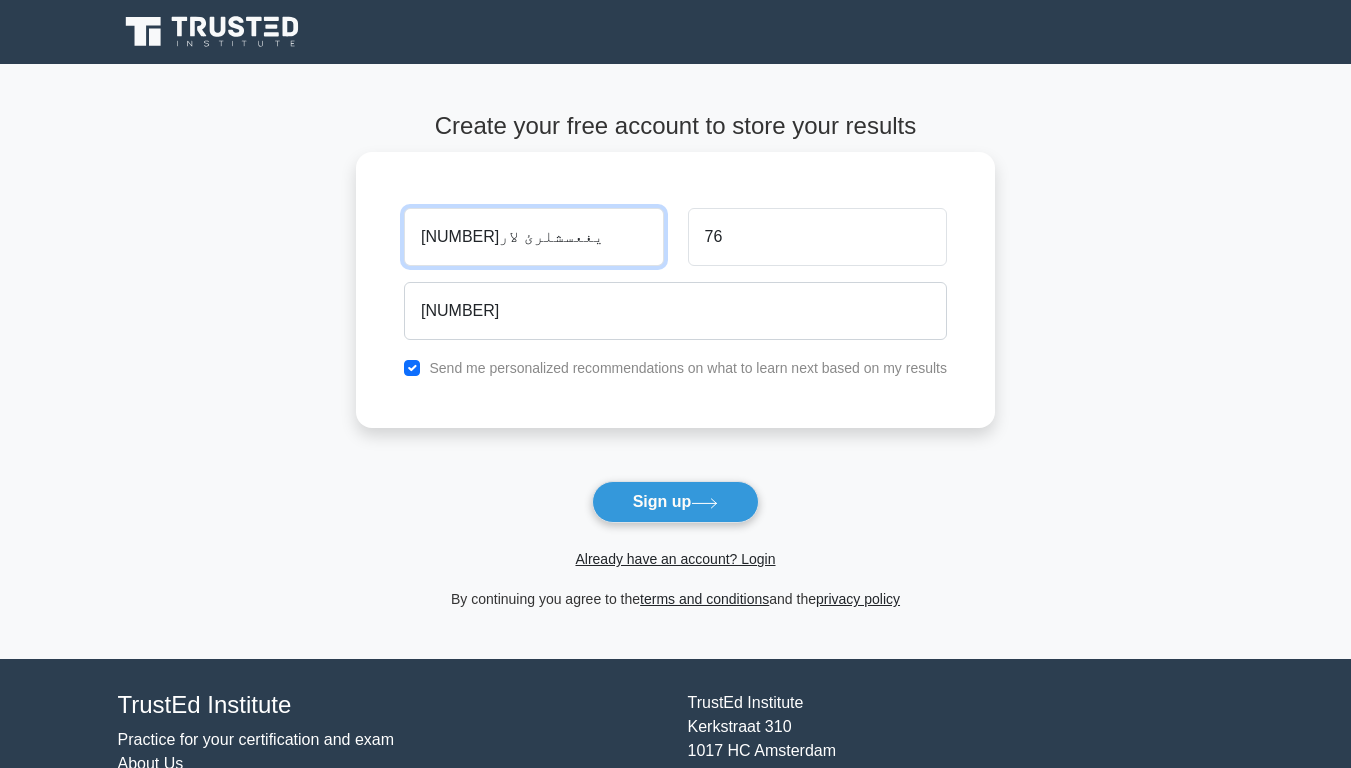 type on "[NUMBER]يغعسشلرئ لار" 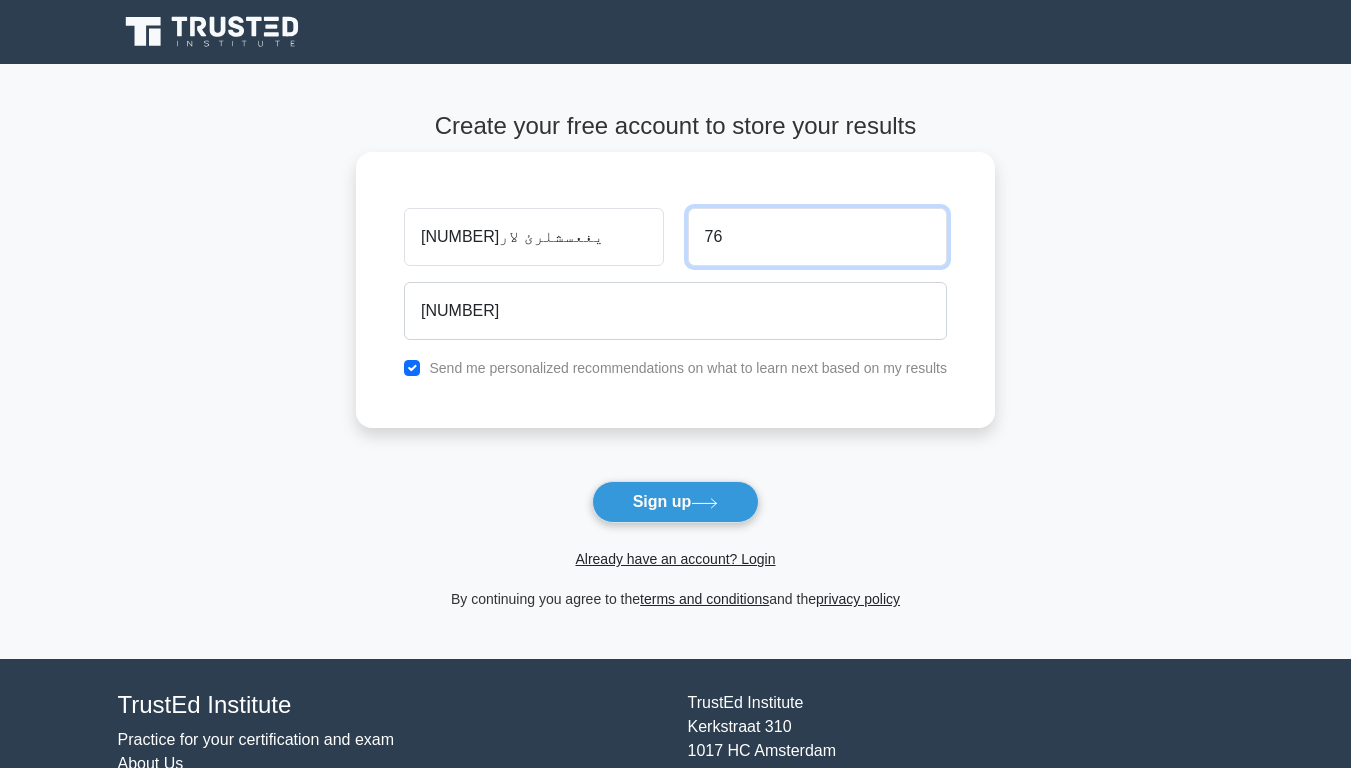 click on "76" at bounding box center [817, 237] 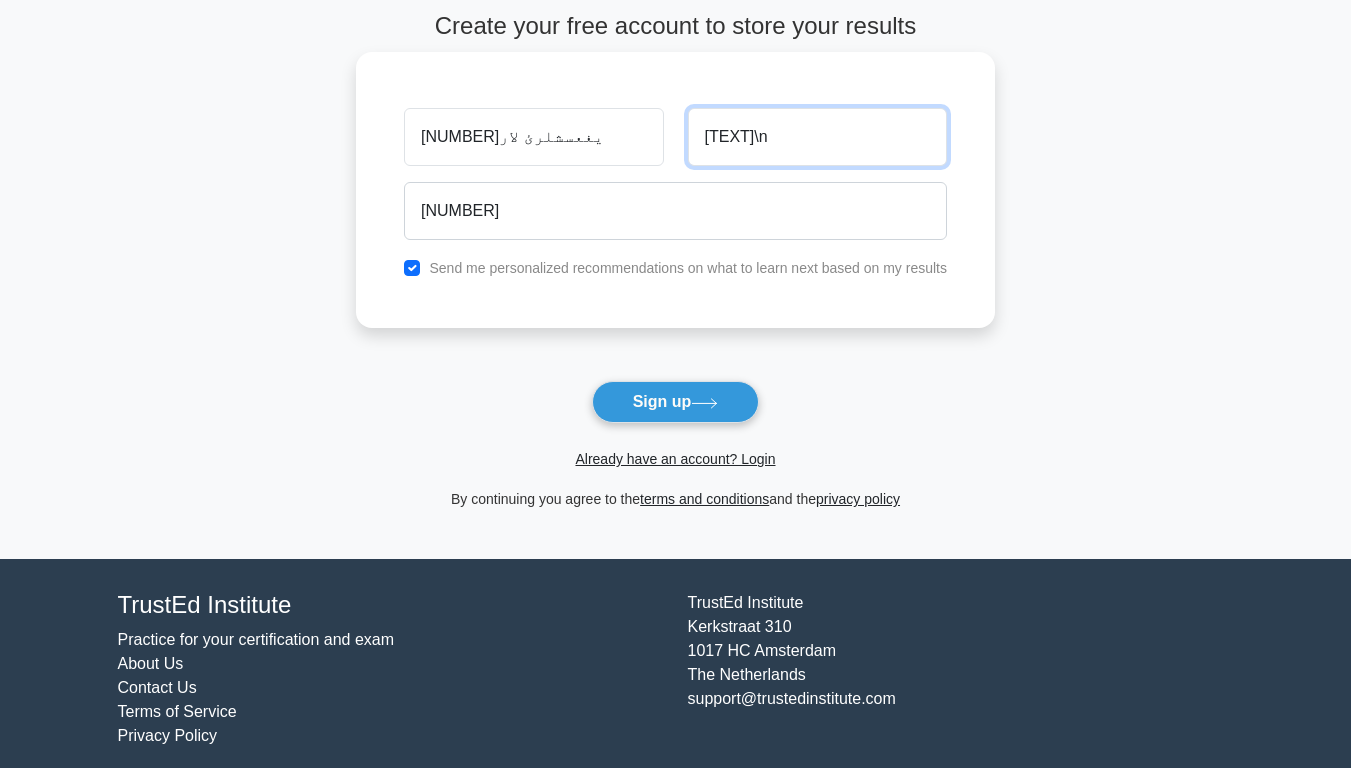 scroll, scrollTop: 113, scrollLeft: 0, axis: vertical 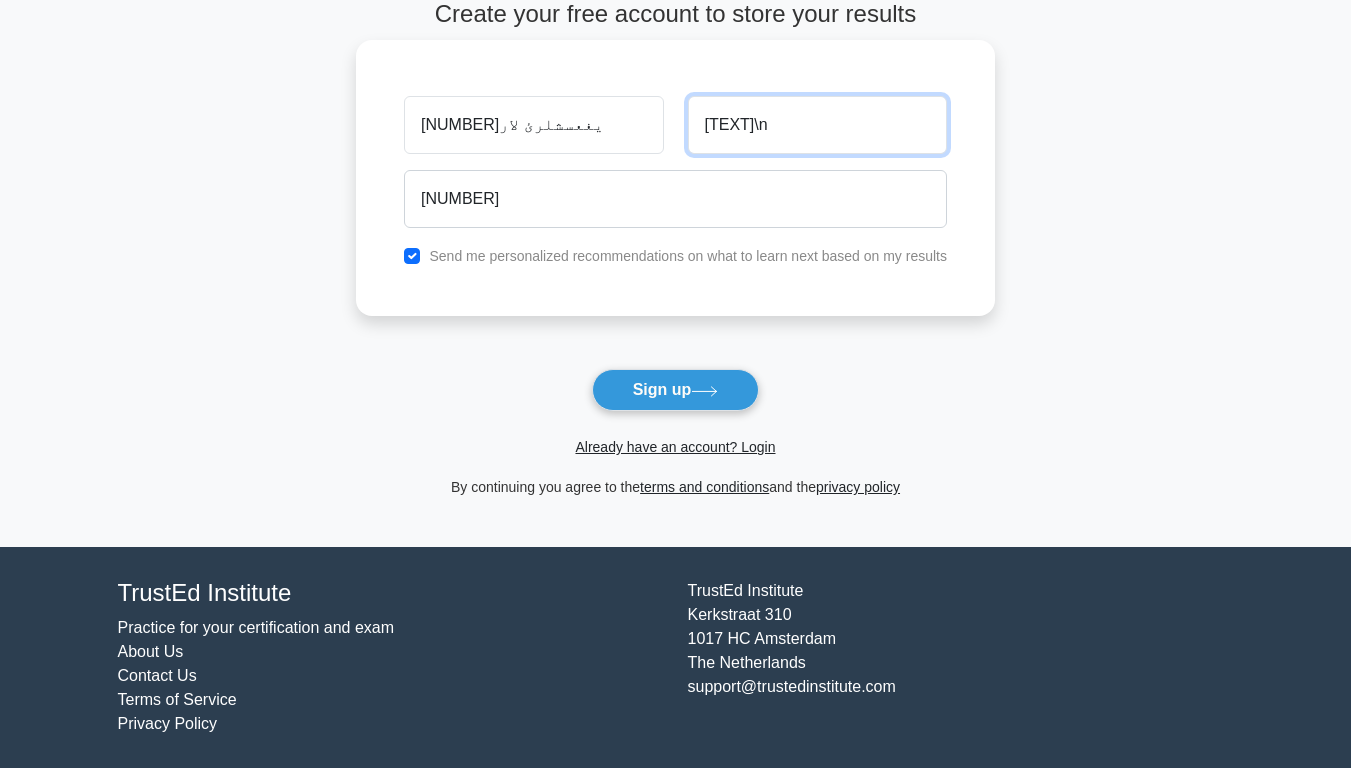 type on "[TEXT]\n" 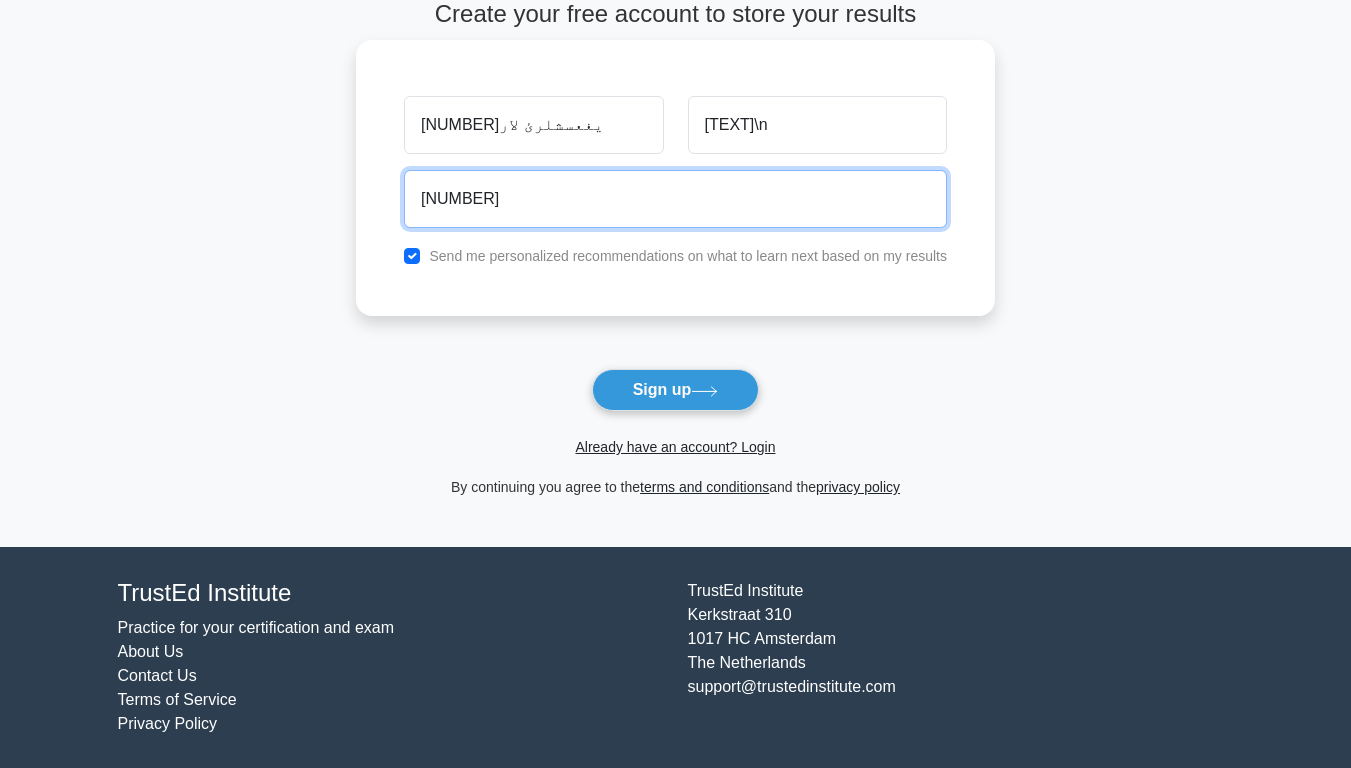 click on "[NUMBER]" at bounding box center (675, 199) 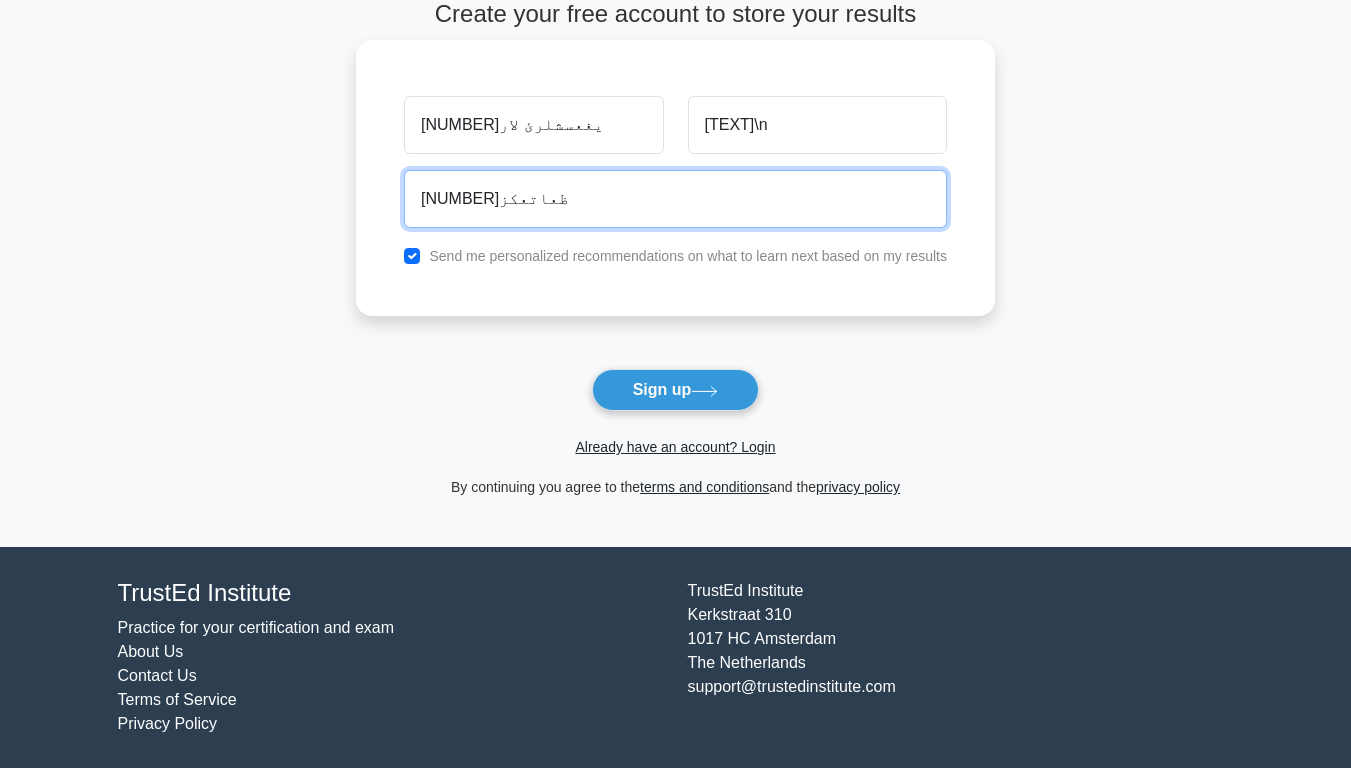 type on "[NUMBER]ظعاتعكز" 